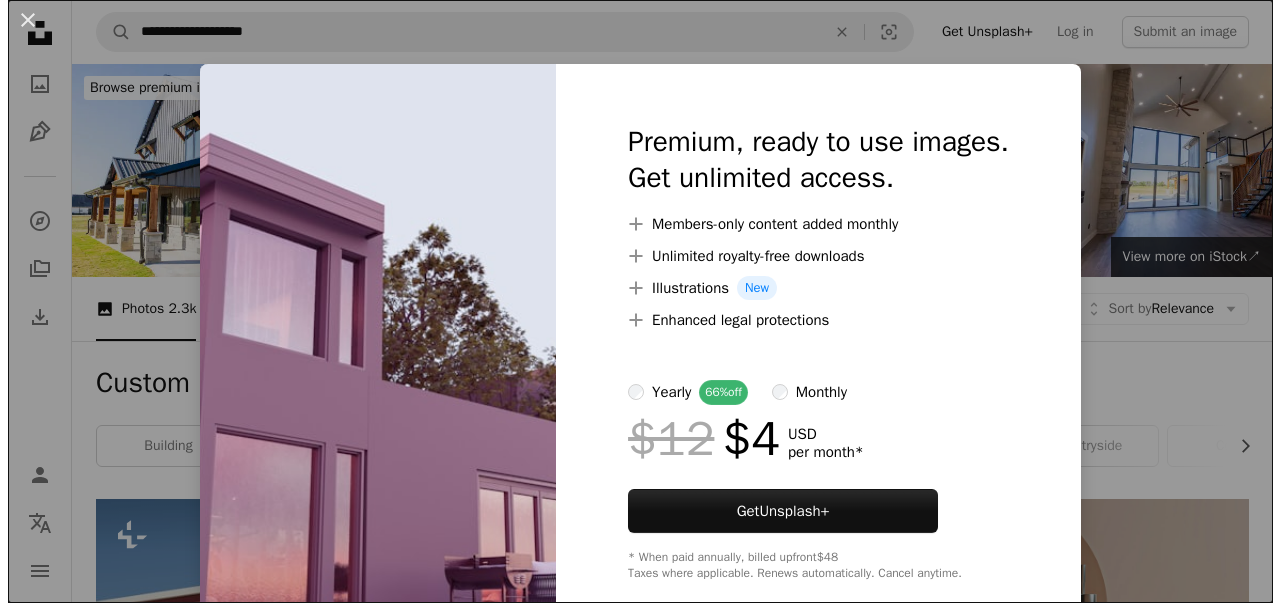 scroll, scrollTop: 737, scrollLeft: 0, axis: vertical 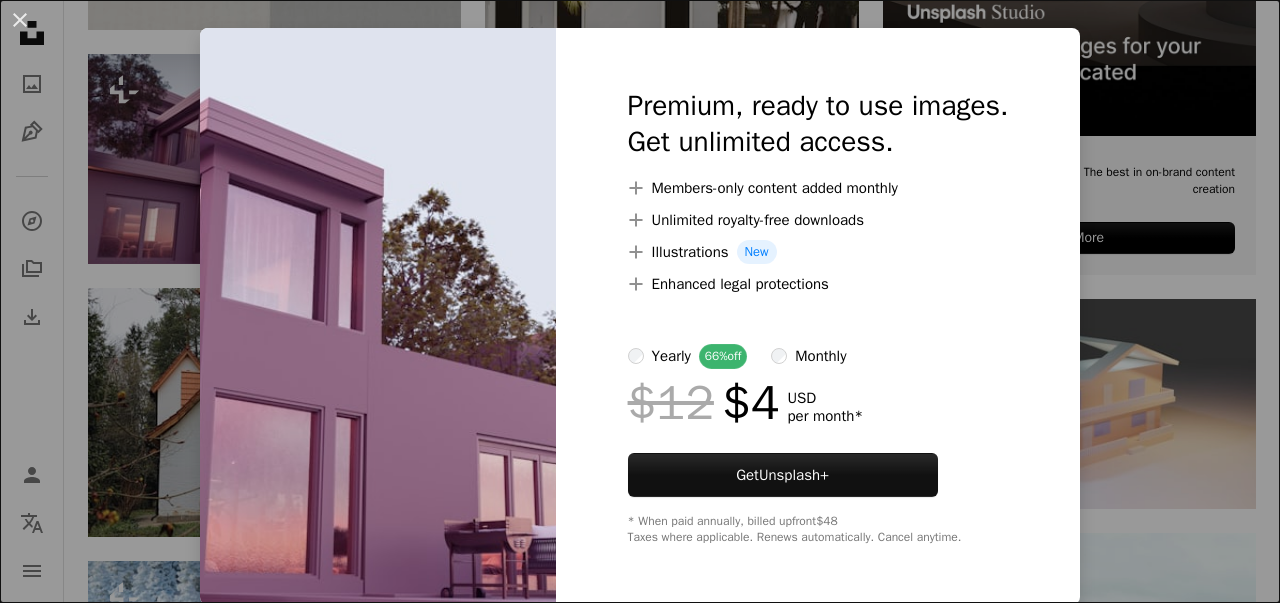 click on "An X shape Premium, ready to use images. Get unlimited access. A plus sign Members-only content added monthly A plus sign Unlimited royalty-free downloads A plus sign Illustrations  New A plus sign Enhanced legal protections yearly 66%  off monthly $12   $4 USD per month * Get  Unsplash+ * When paid annually, billed upfront  $48 Taxes where applicable. Renews automatically. Cancel anytime." at bounding box center [640, 301] 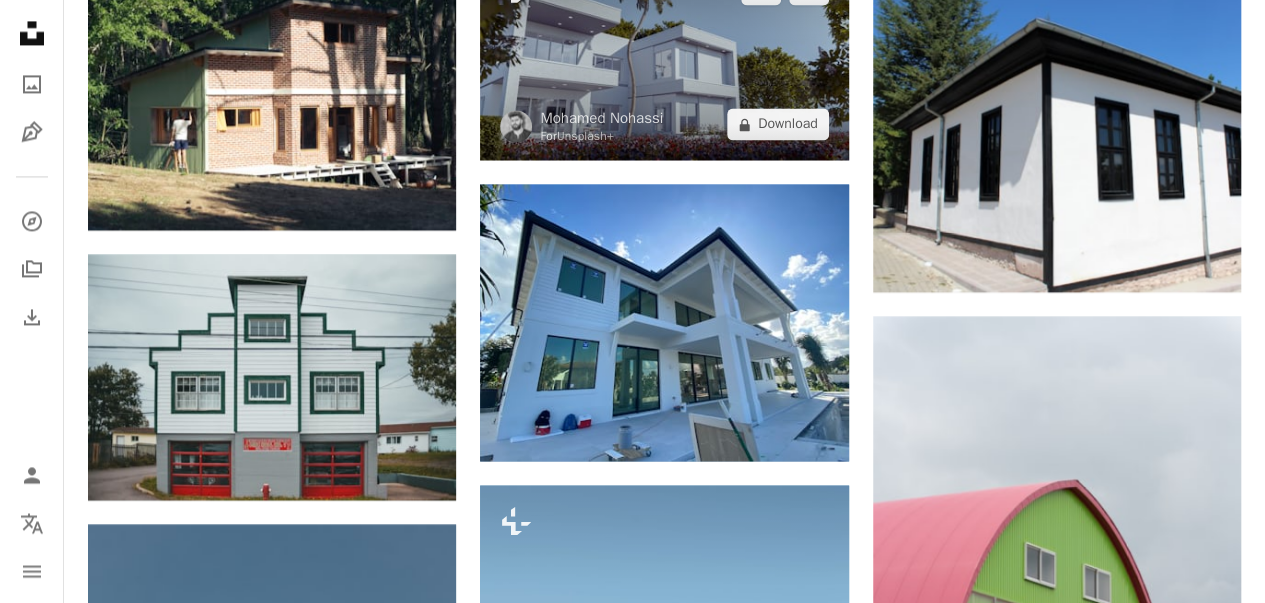 scroll, scrollTop: 1564, scrollLeft: 0, axis: vertical 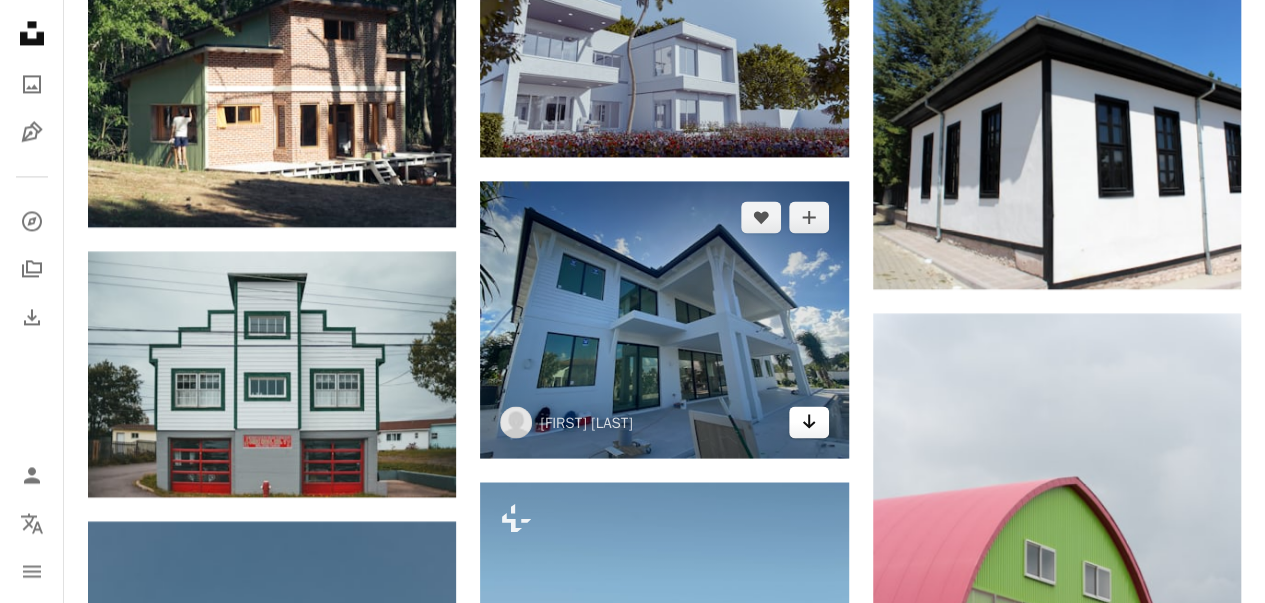 click on "Arrow pointing down" 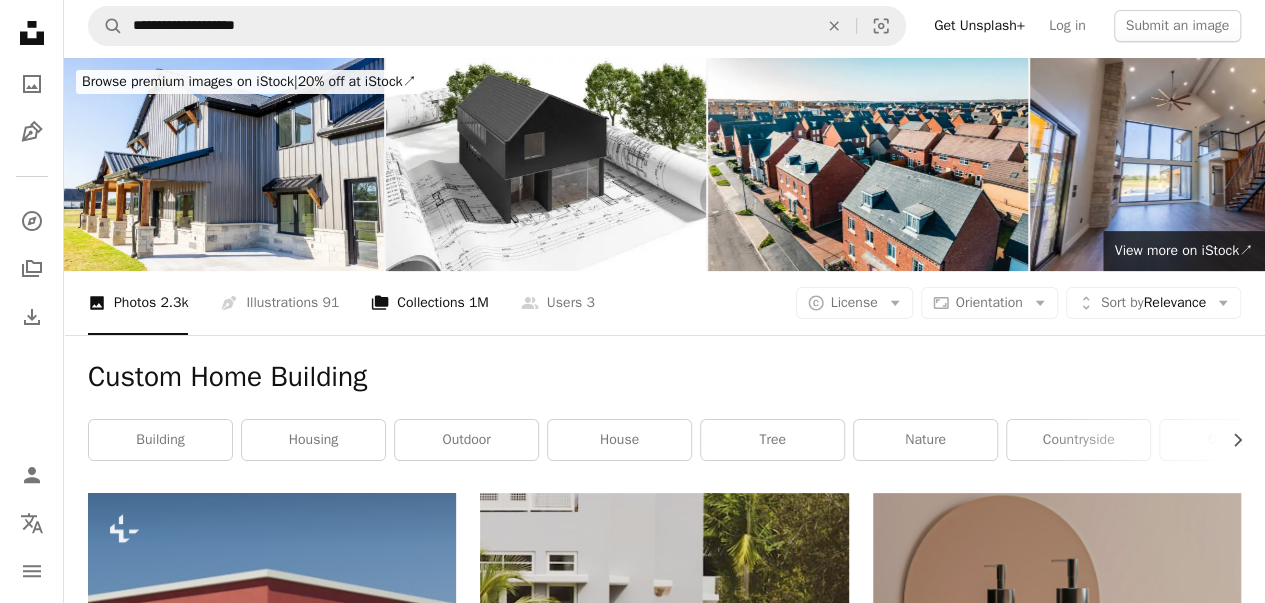 scroll, scrollTop: 0, scrollLeft: 0, axis: both 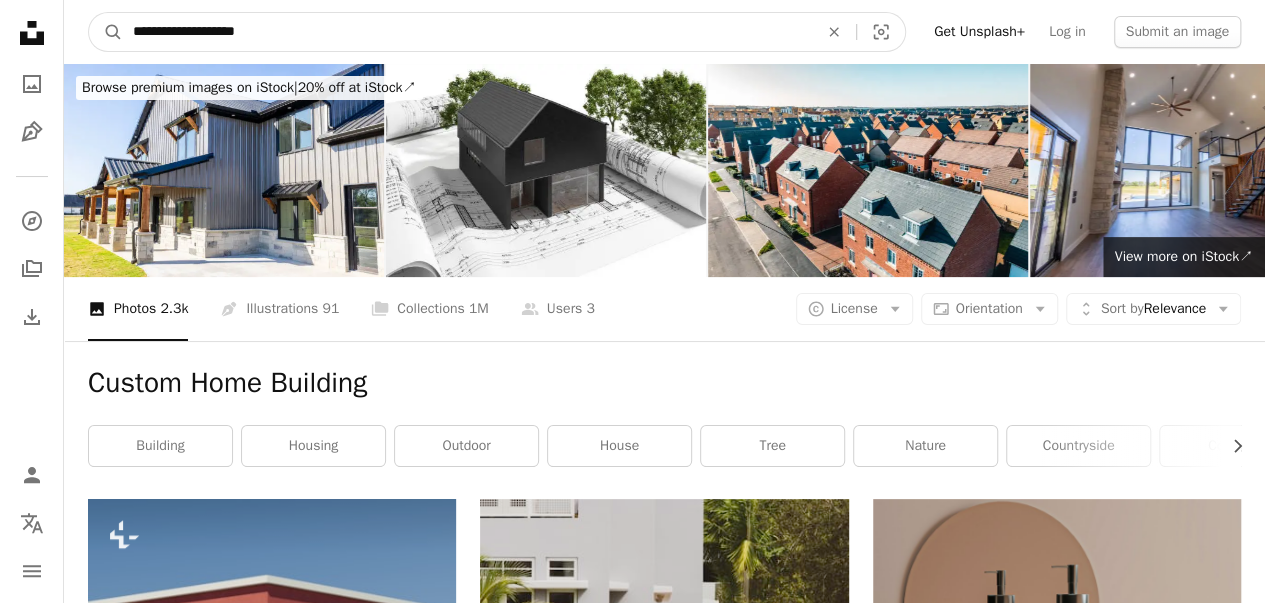 click on "**********" at bounding box center [467, 32] 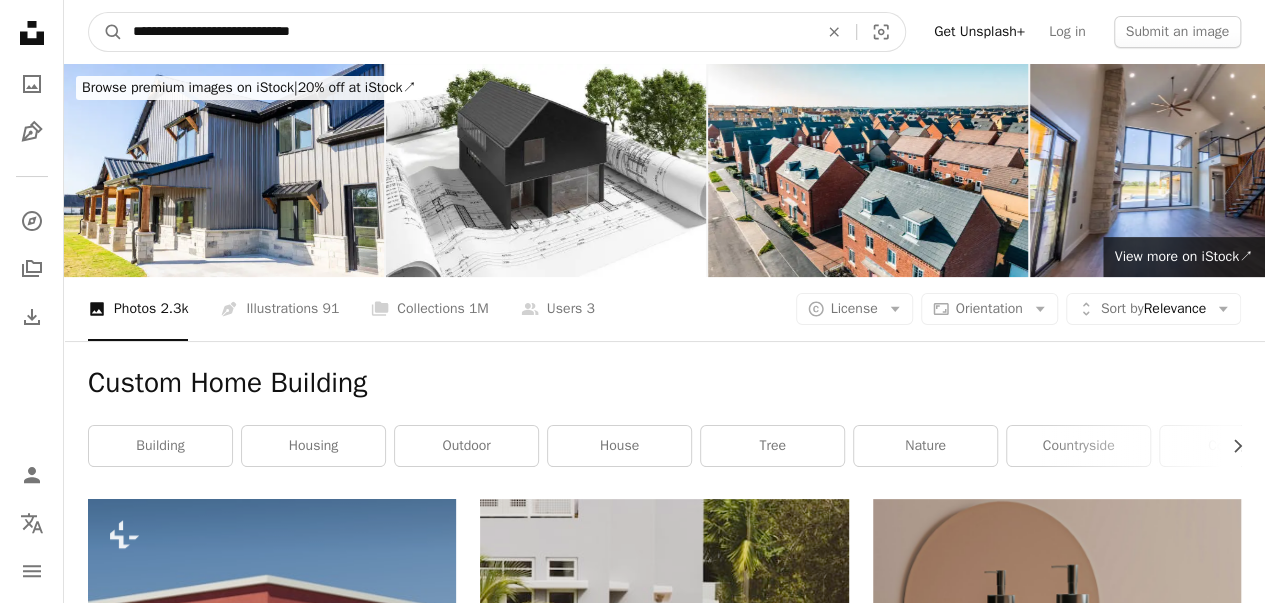 type on "**********" 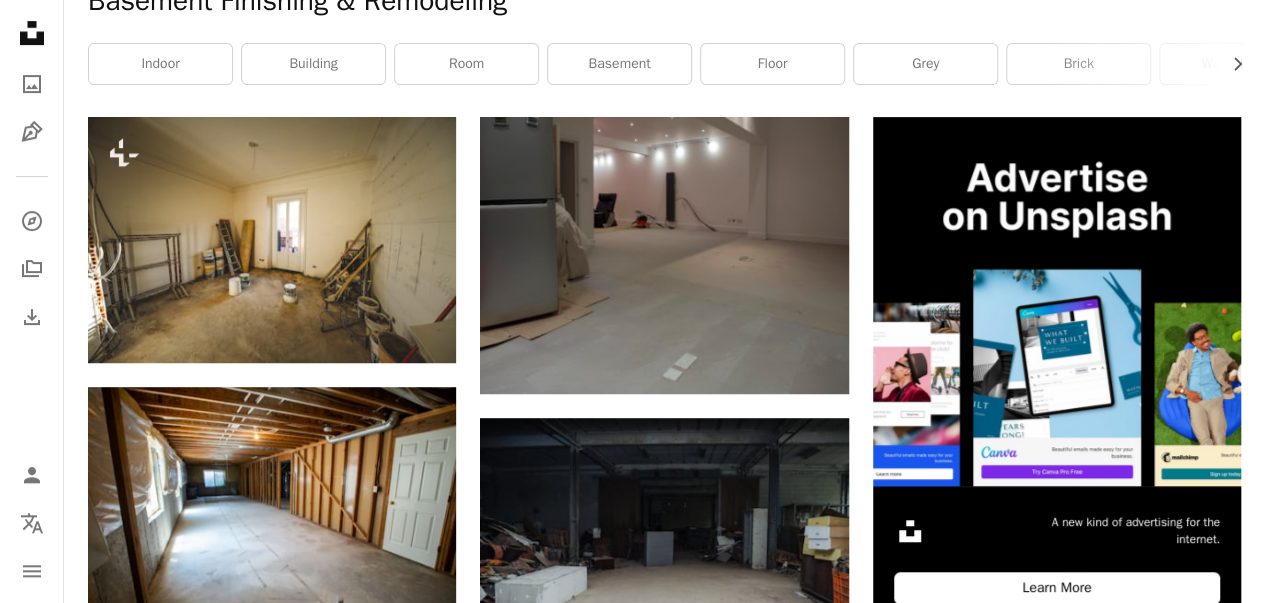 scroll, scrollTop: 0, scrollLeft: 0, axis: both 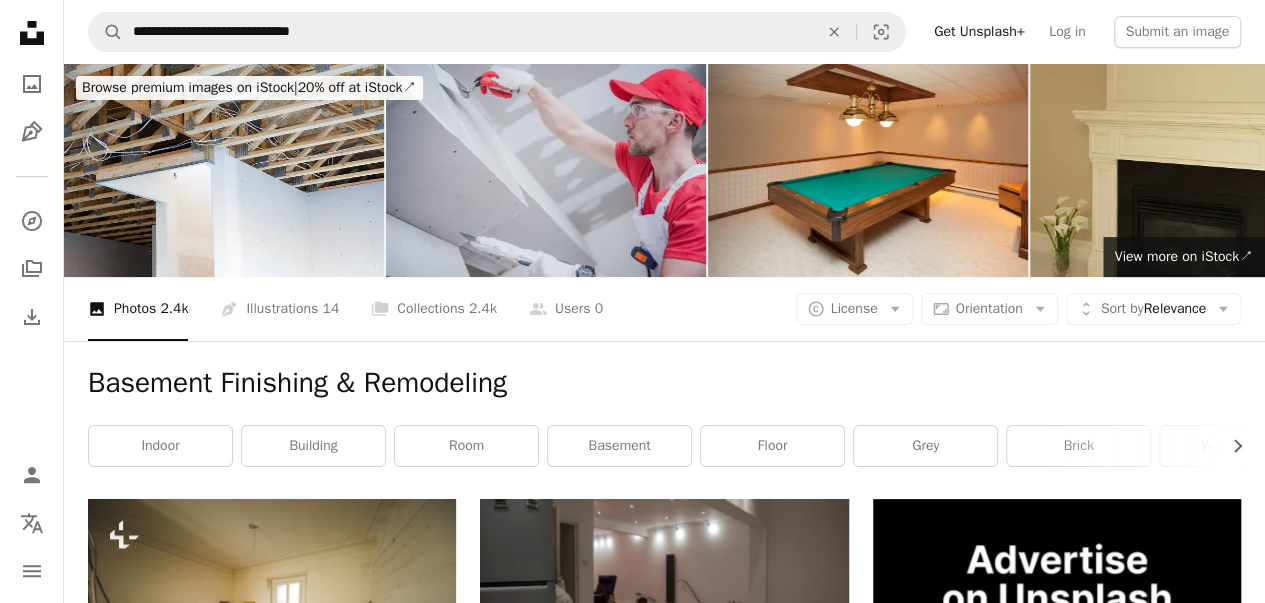 click at bounding box center (546, 170) 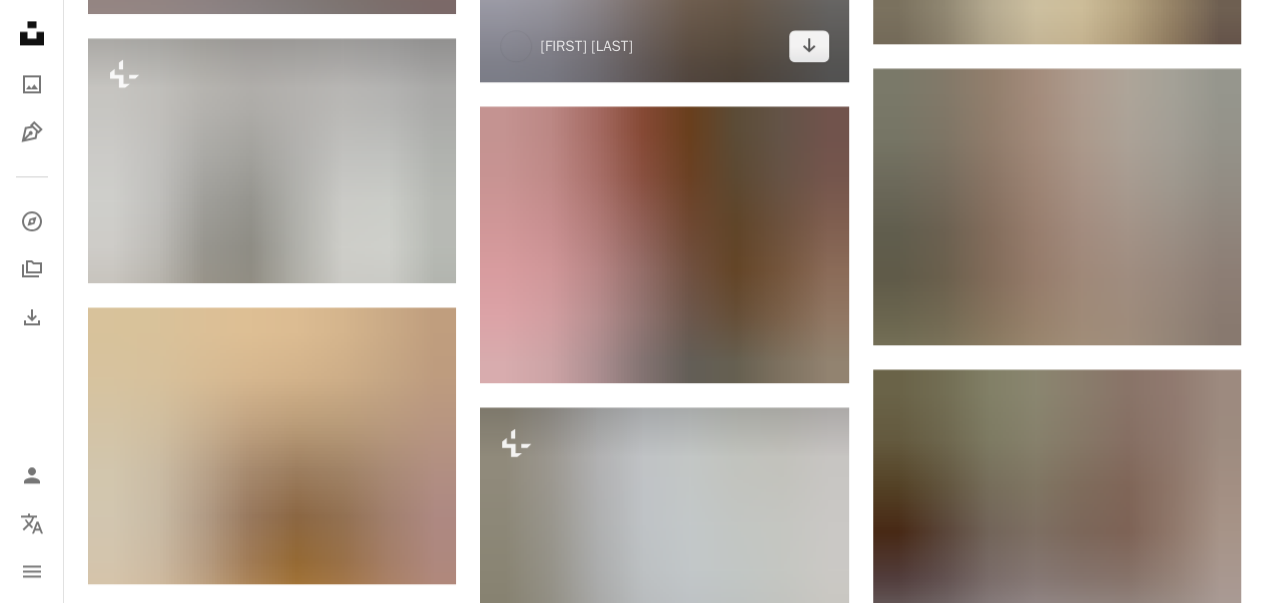 scroll, scrollTop: 1507, scrollLeft: 0, axis: vertical 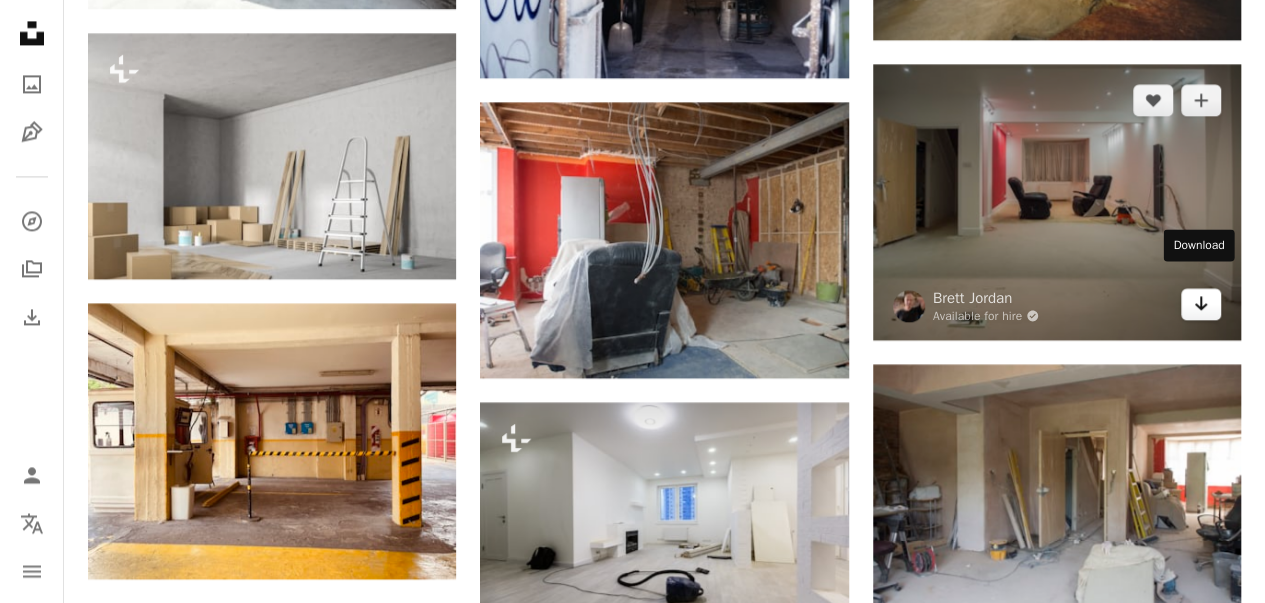 click on "Arrow pointing down" 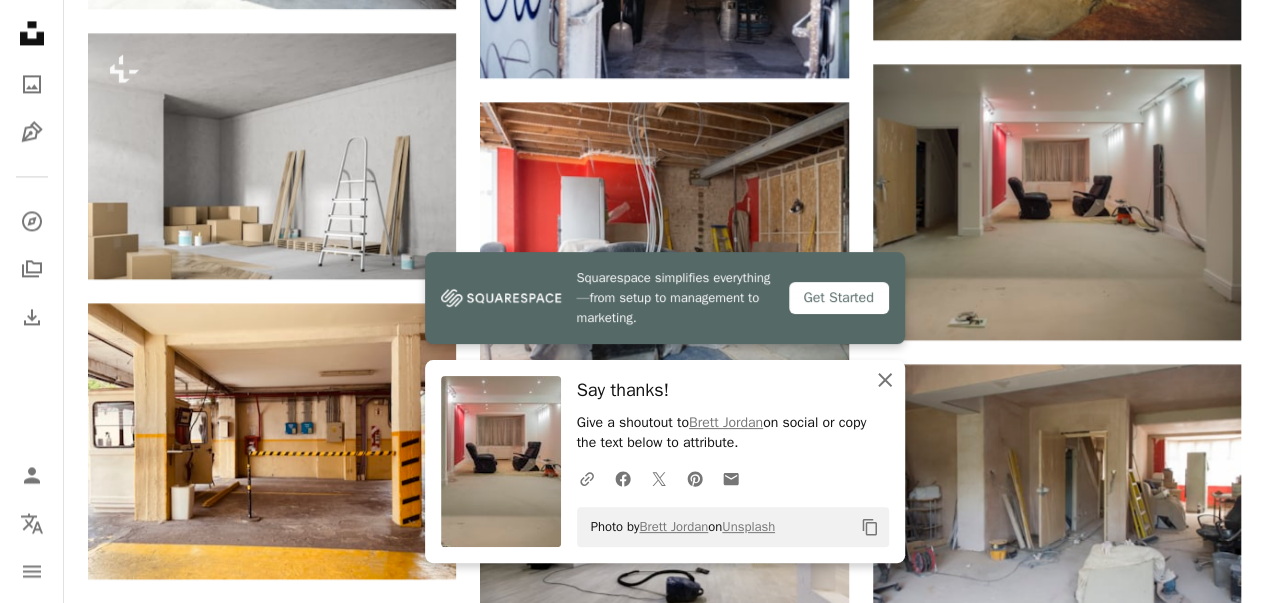 click on "An X shape" 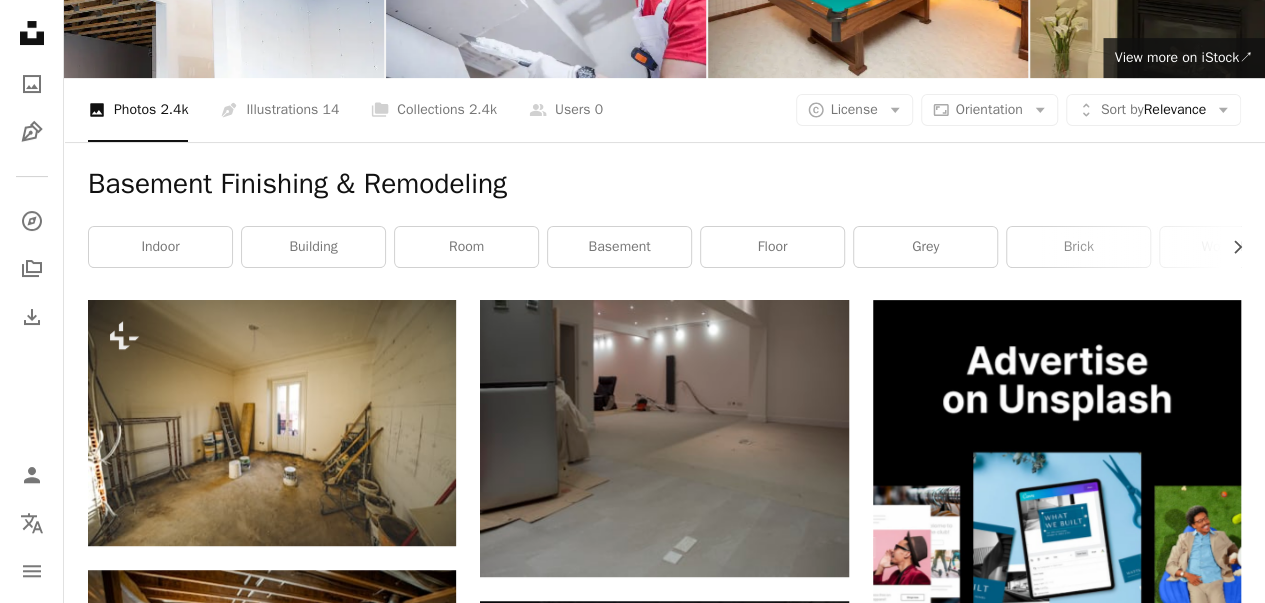 scroll, scrollTop: 0, scrollLeft: 0, axis: both 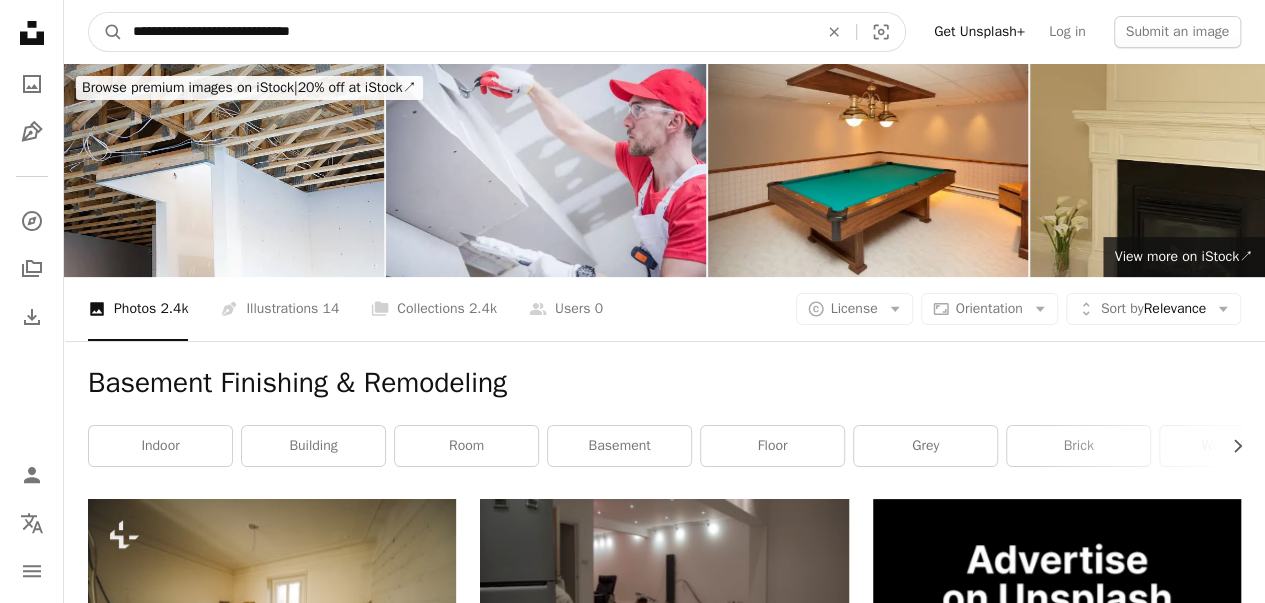 click on "**********" at bounding box center [467, 32] 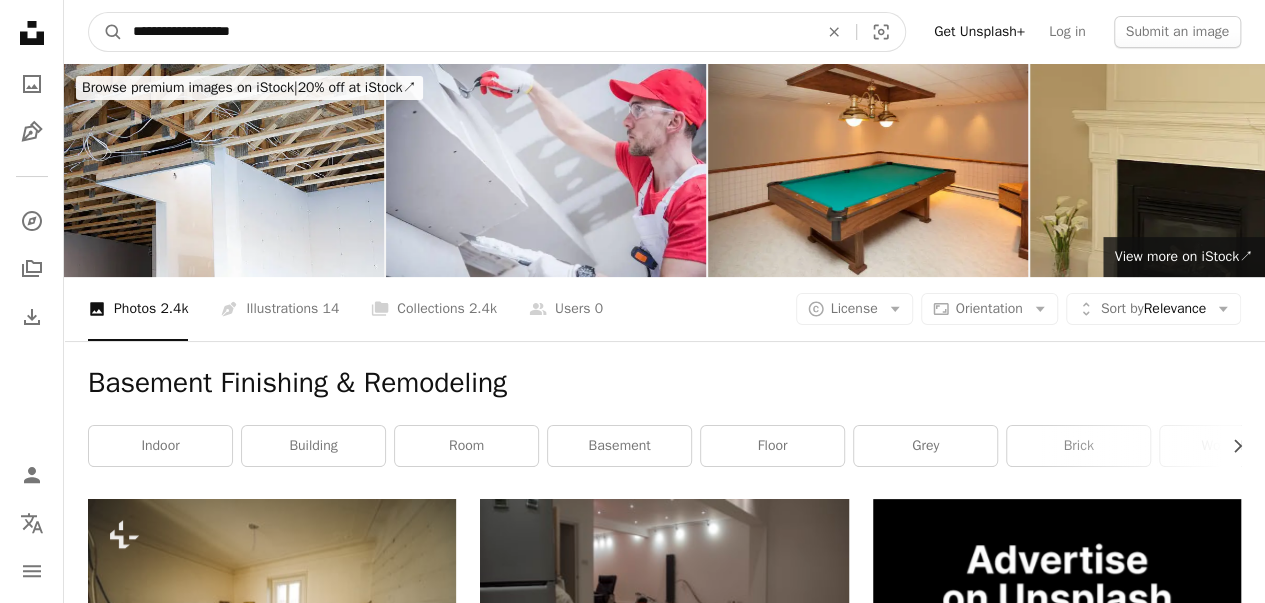type on "**********" 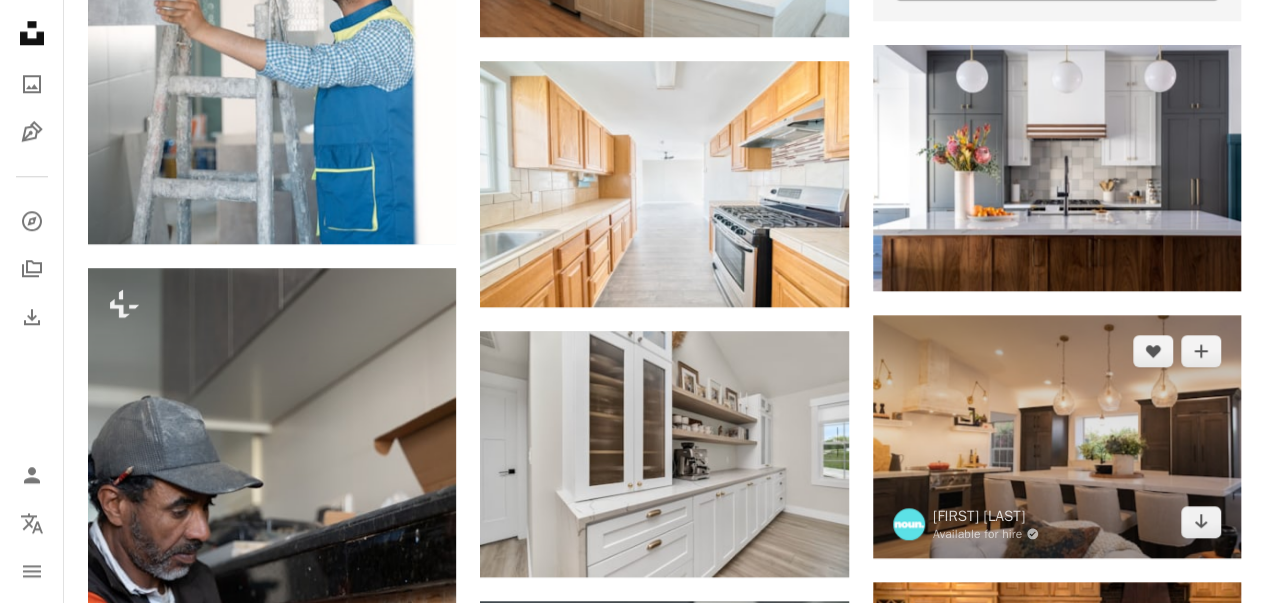 scroll, scrollTop: 979, scrollLeft: 0, axis: vertical 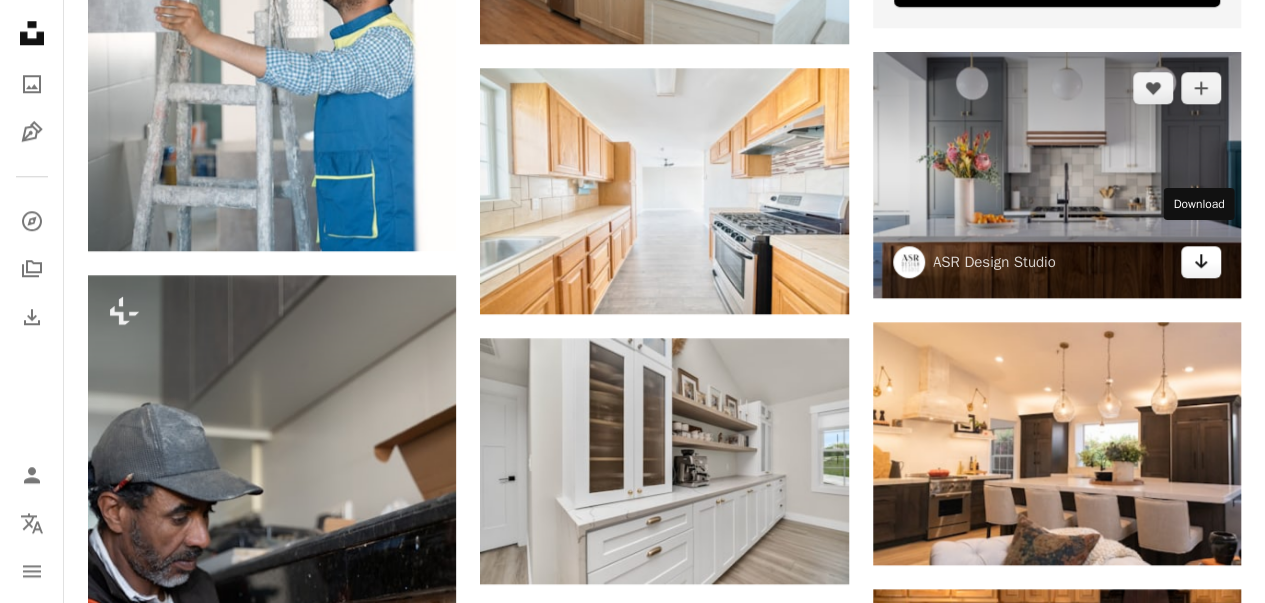 click on "Arrow pointing down" at bounding box center (1201, 262) 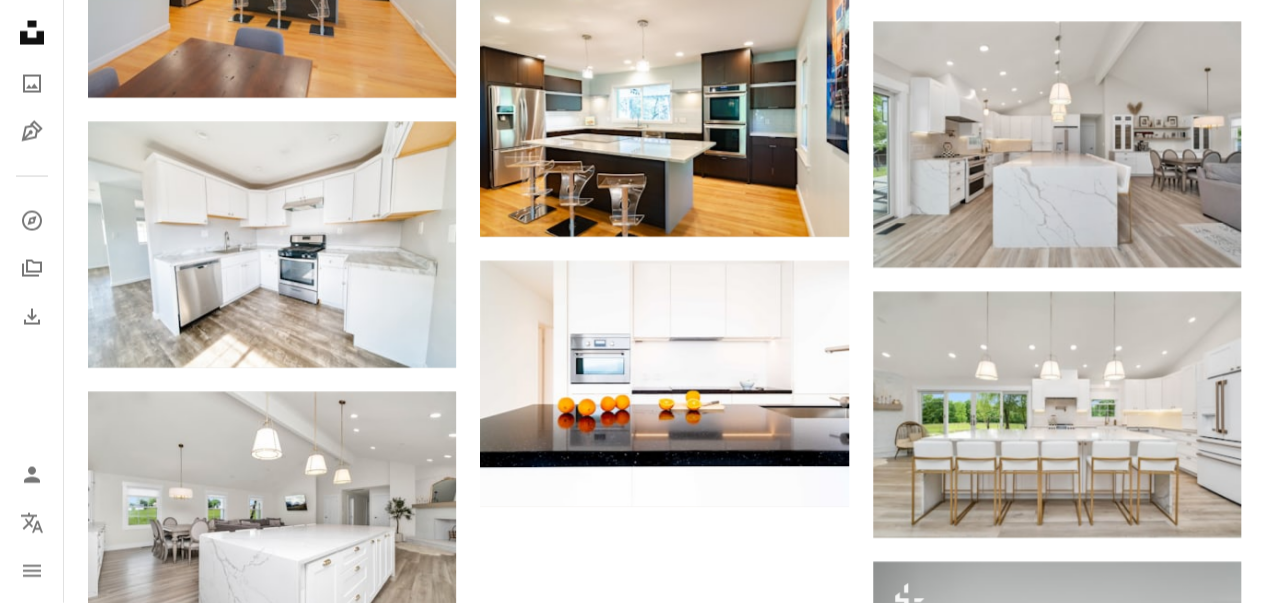 scroll, scrollTop: 2096, scrollLeft: 0, axis: vertical 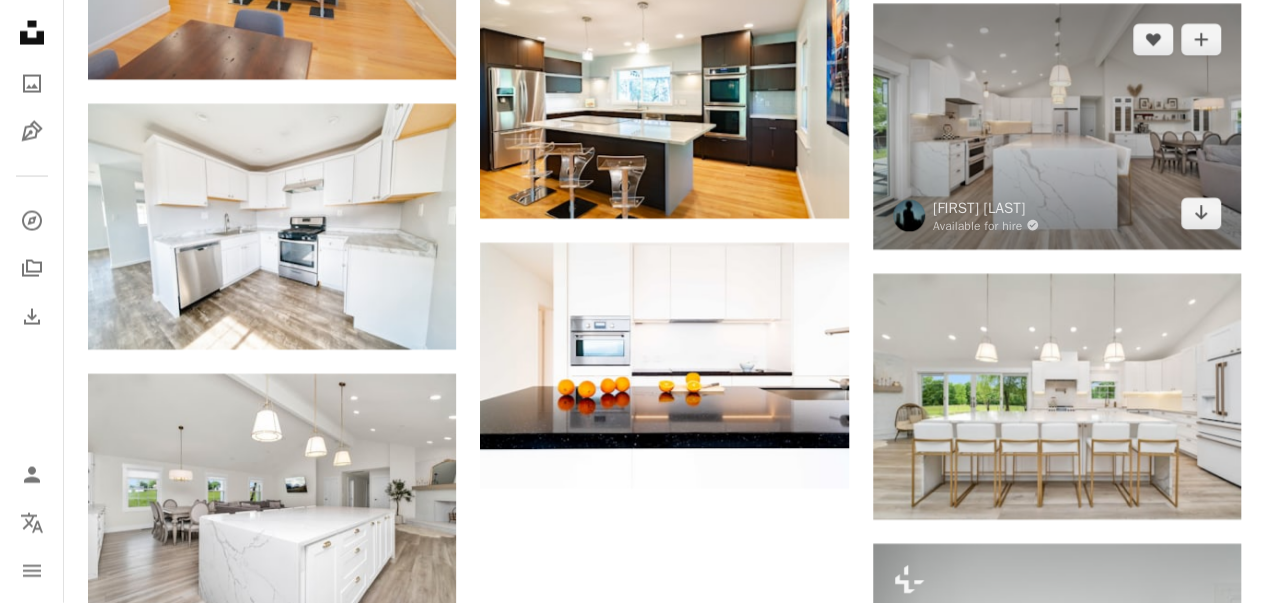 click at bounding box center [1057, 127] 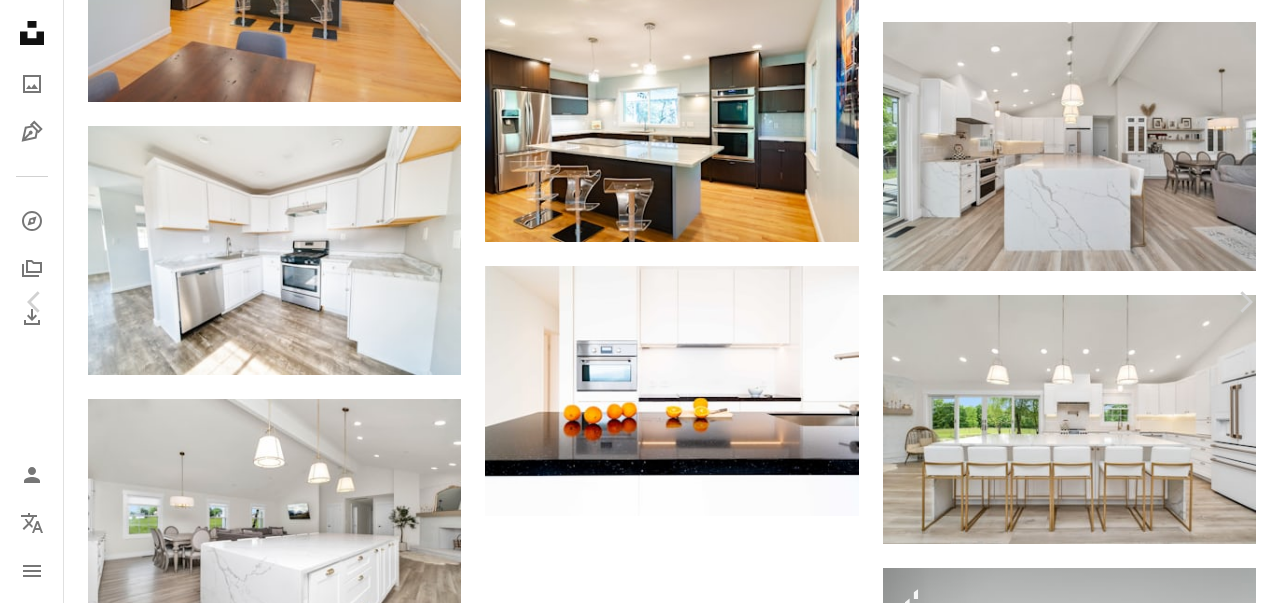 click on "Chevron down" 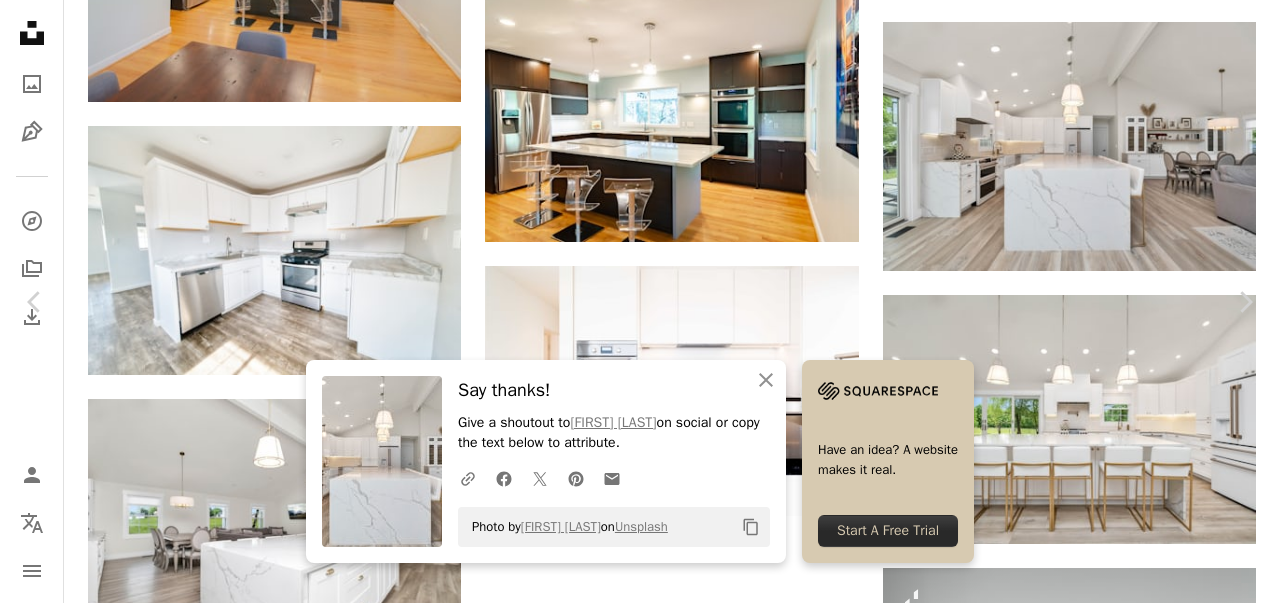 click on "An X shape" at bounding box center [20, 20] 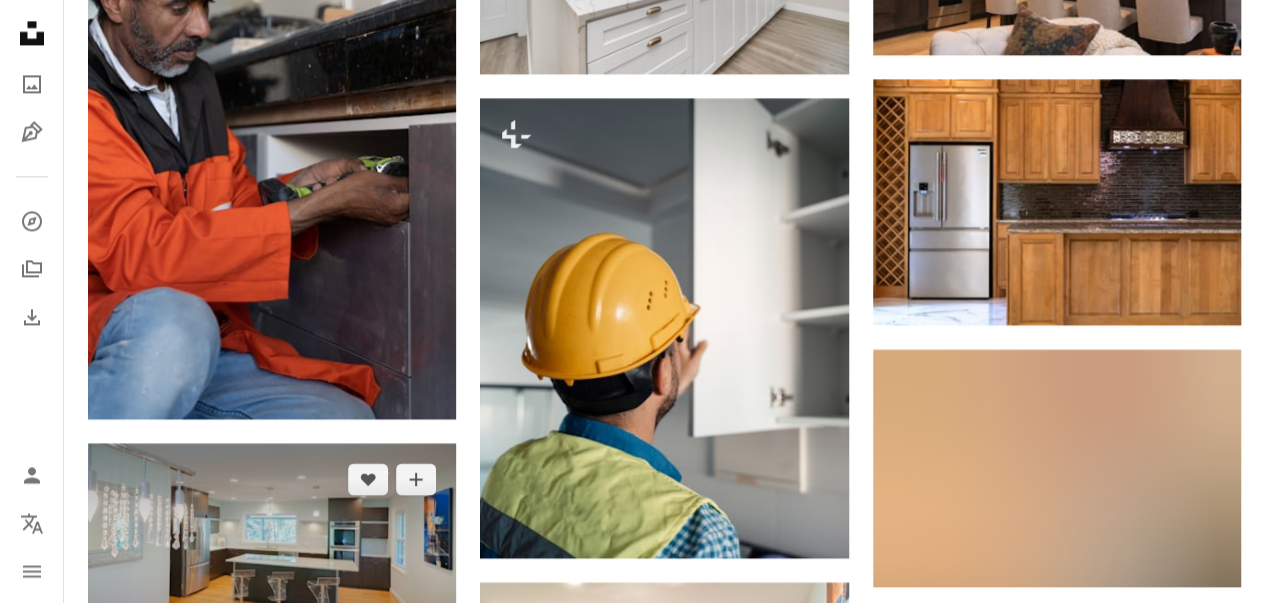 scroll, scrollTop: 0, scrollLeft: 0, axis: both 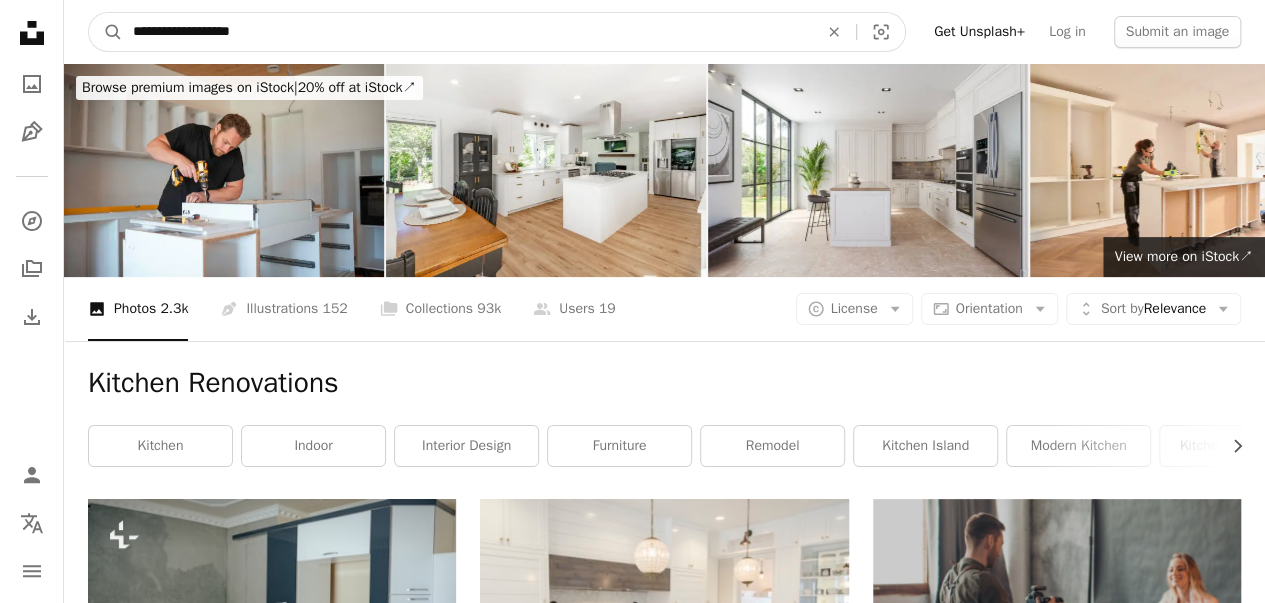 click on "**********" at bounding box center [467, 32] 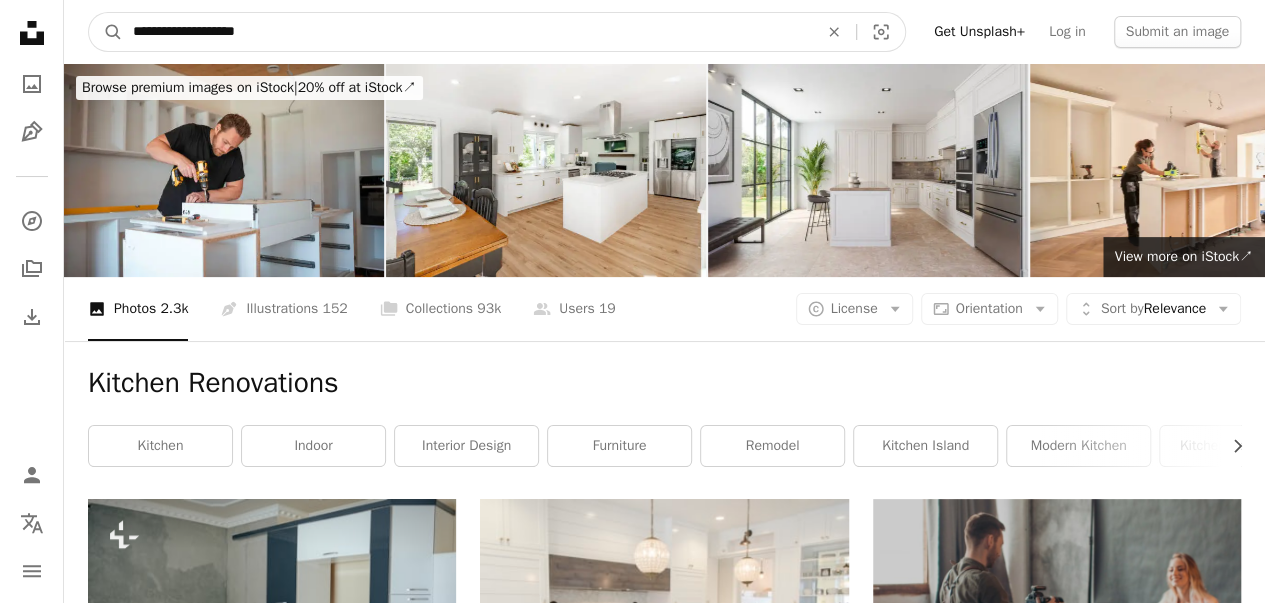 type on "**********" 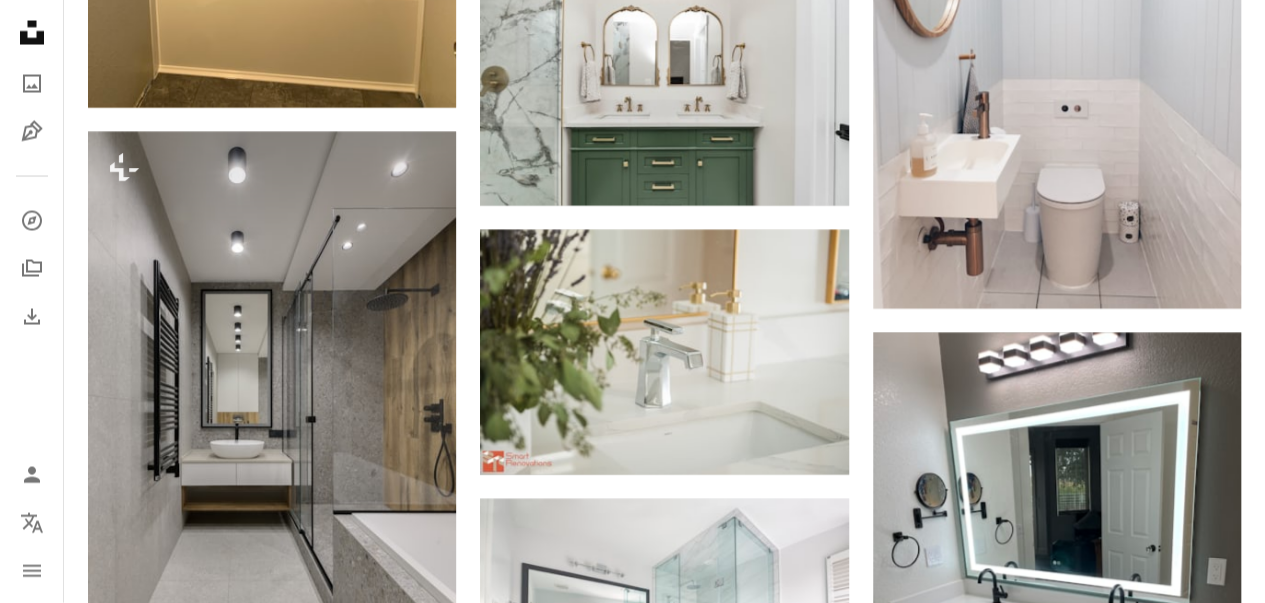 scroll, scrollTop: 1998, scrollLeft: 0, axis: vertical 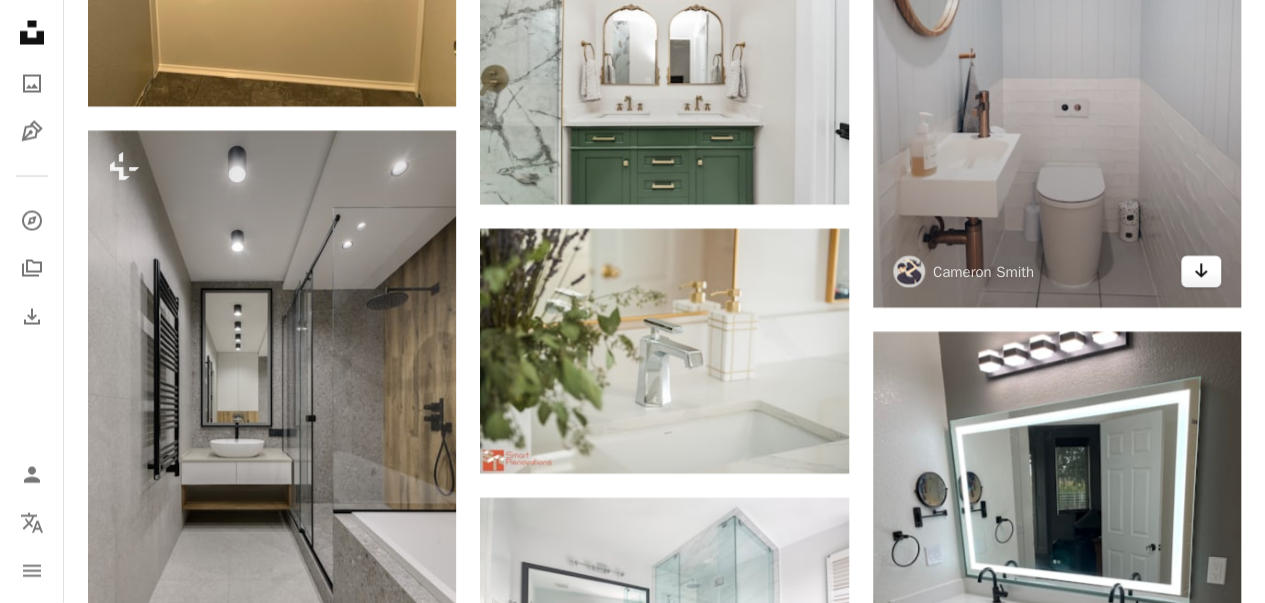 click on "Arrow pointing down" at bounding box center [1201, 272] 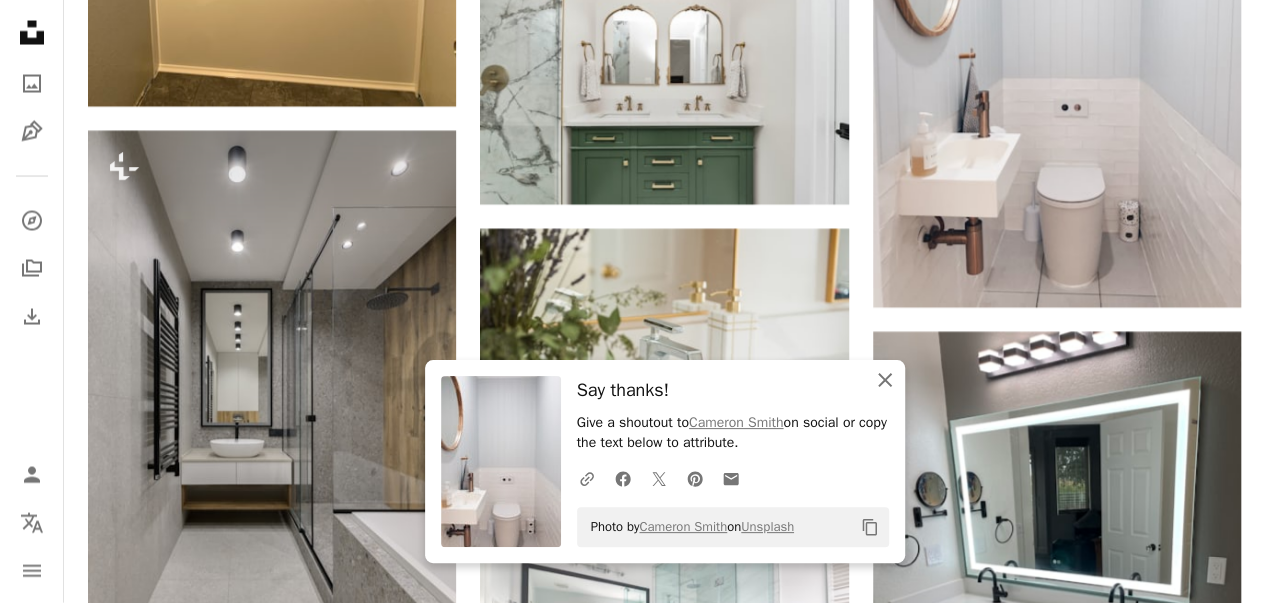 click 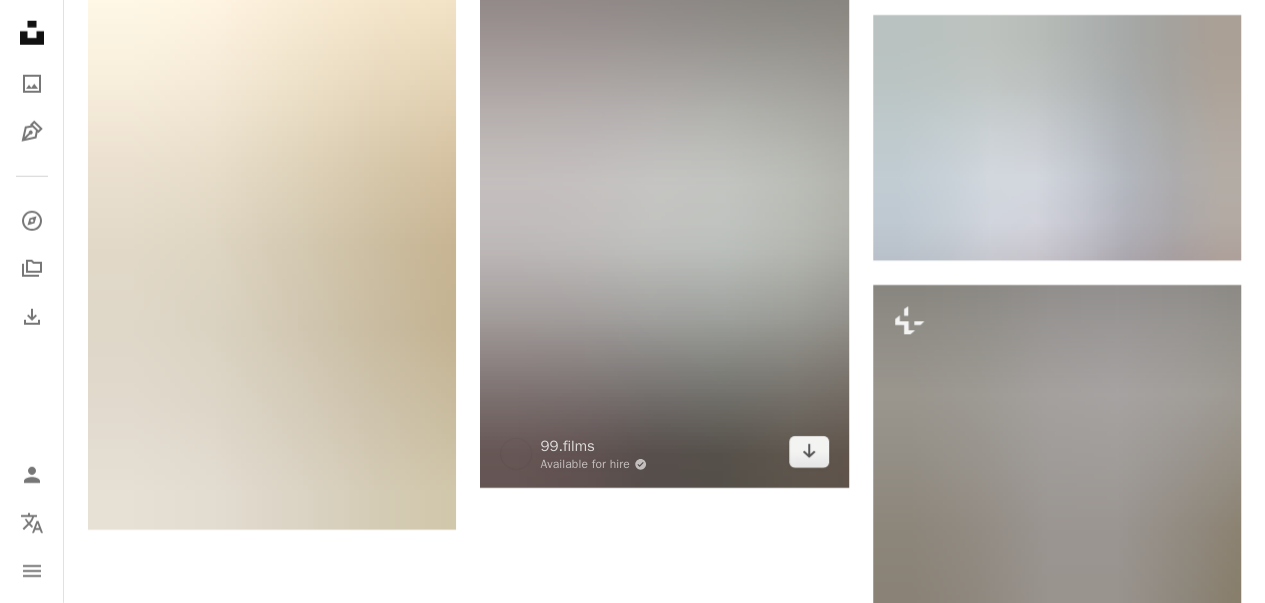 scroll, scrollTop: 2846, scrollLeft: 0, axis: vertical 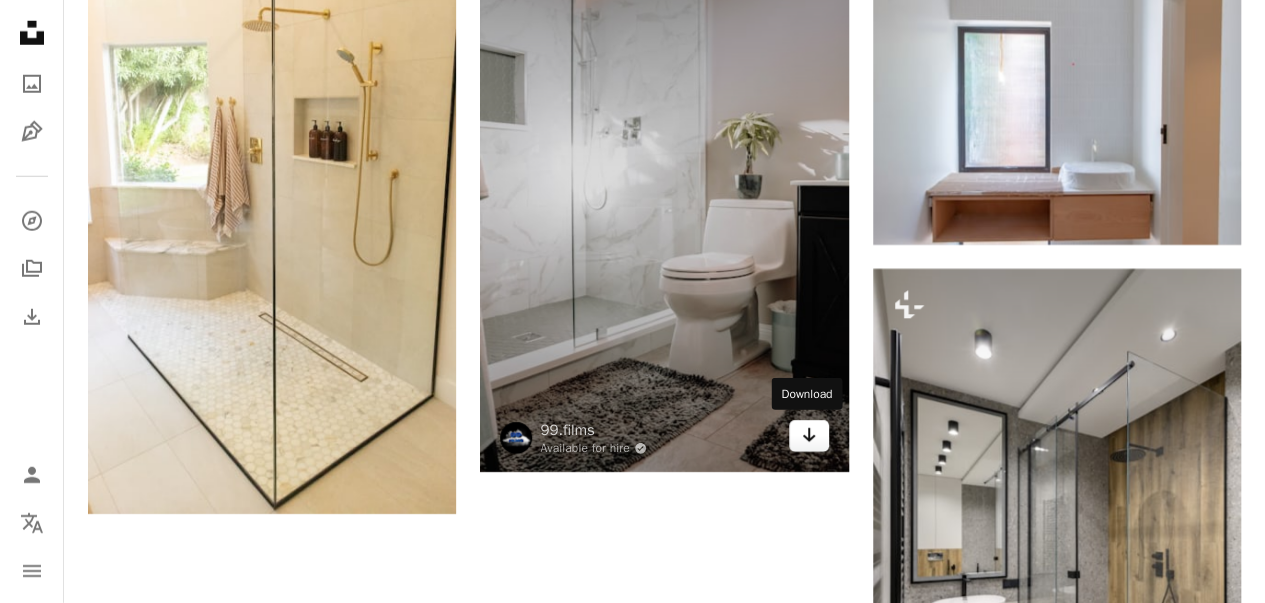 click on "Arrow pointing down" at bounding box center [809, 436] 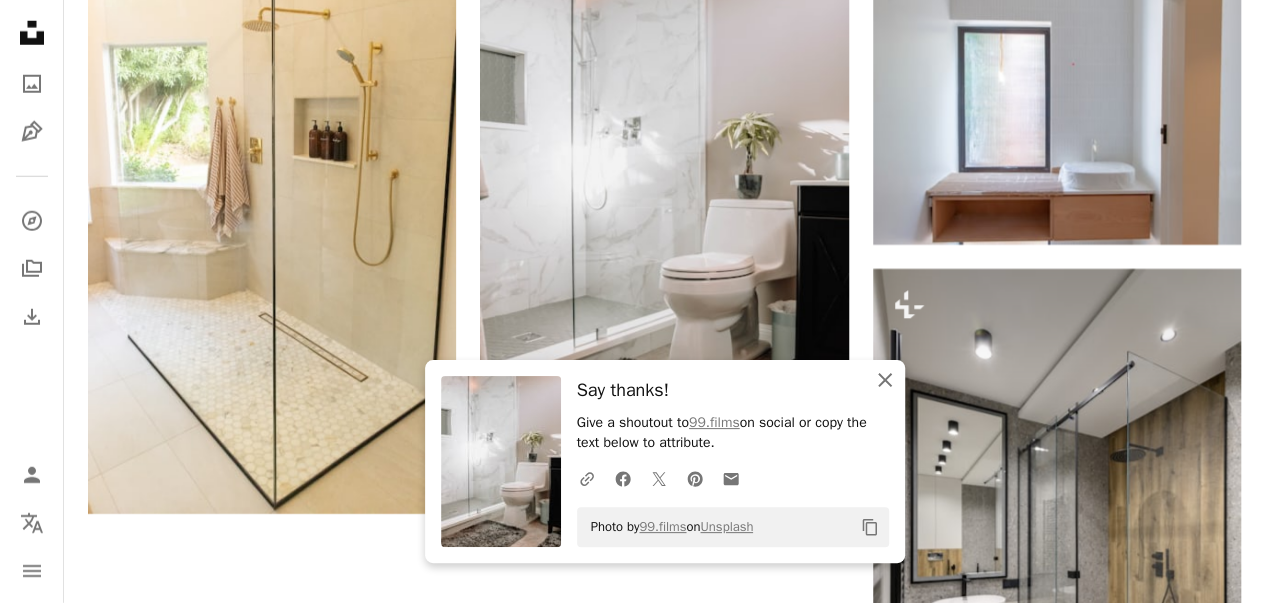 click on "An X shape" 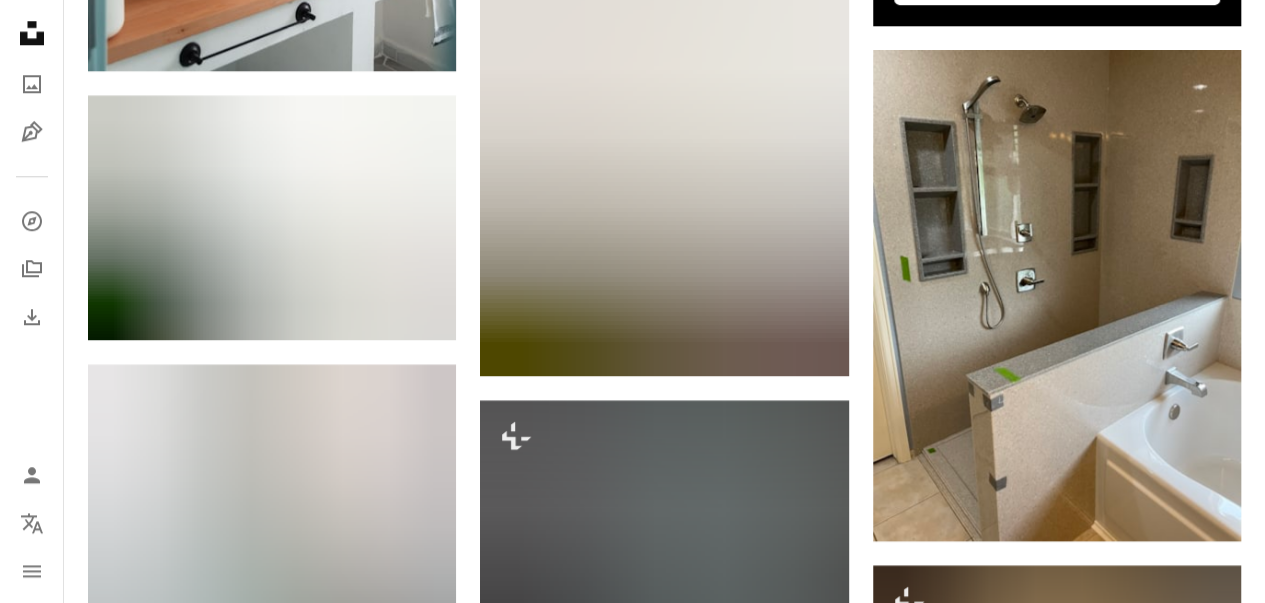 scroll, scrollTop: 0, scrollLeft: 0, axis: both 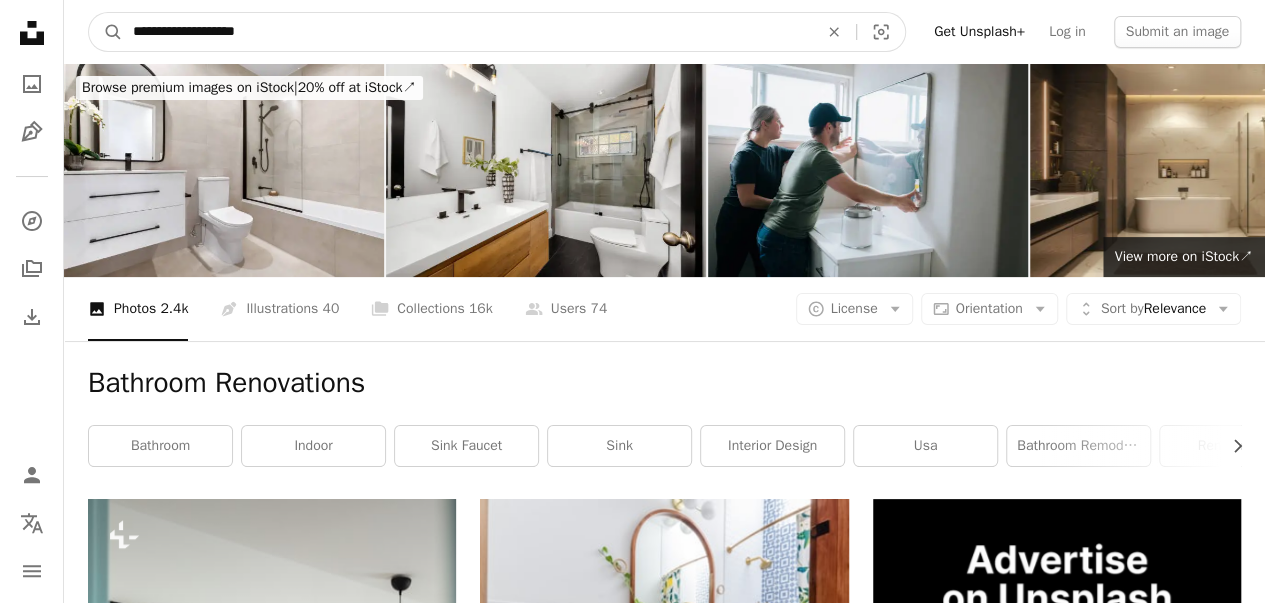 click on "**********" at bounding box center [467, 32] 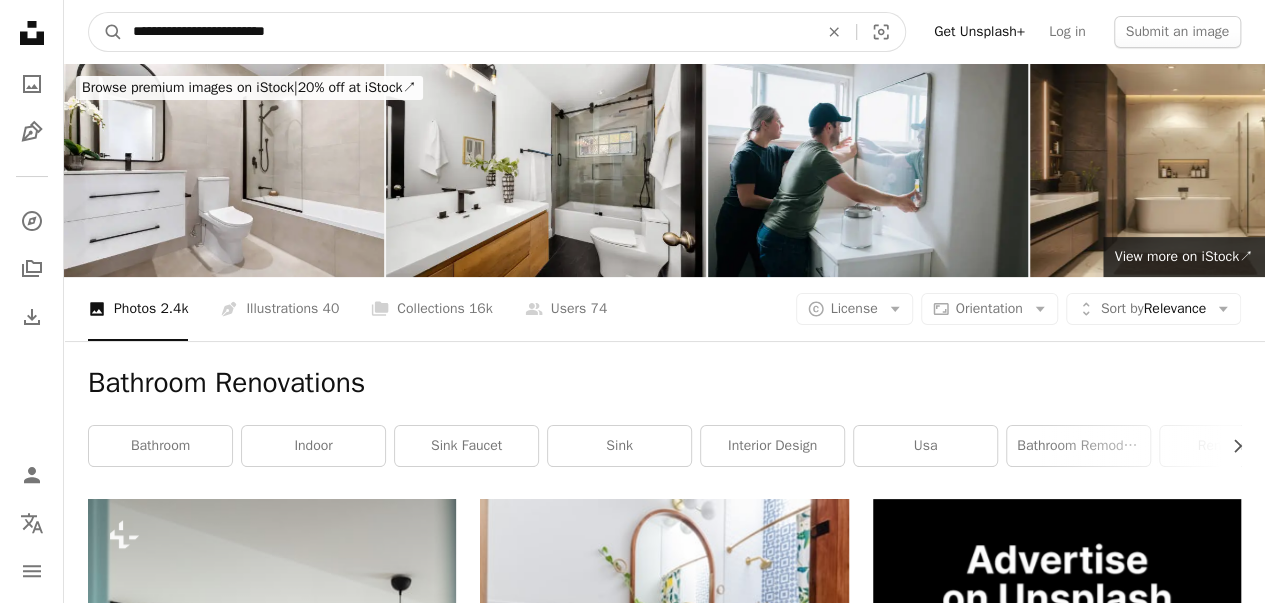 type on "**********" 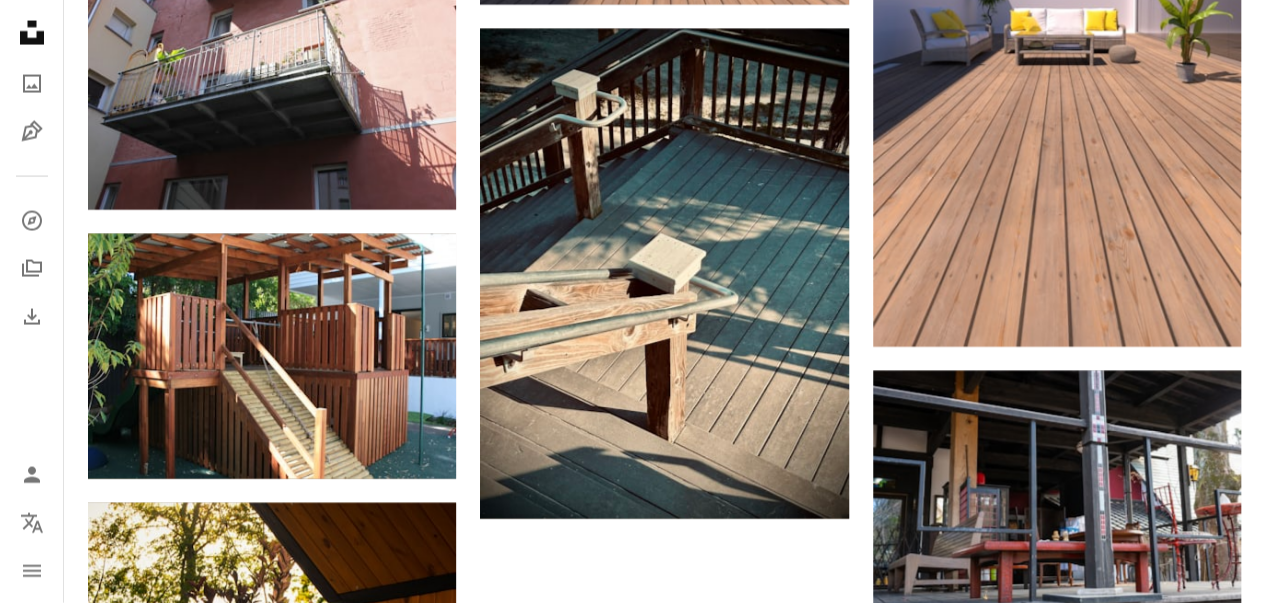 scroll, scrollTop: 2141, scrollLeft: 0, axis: vertical 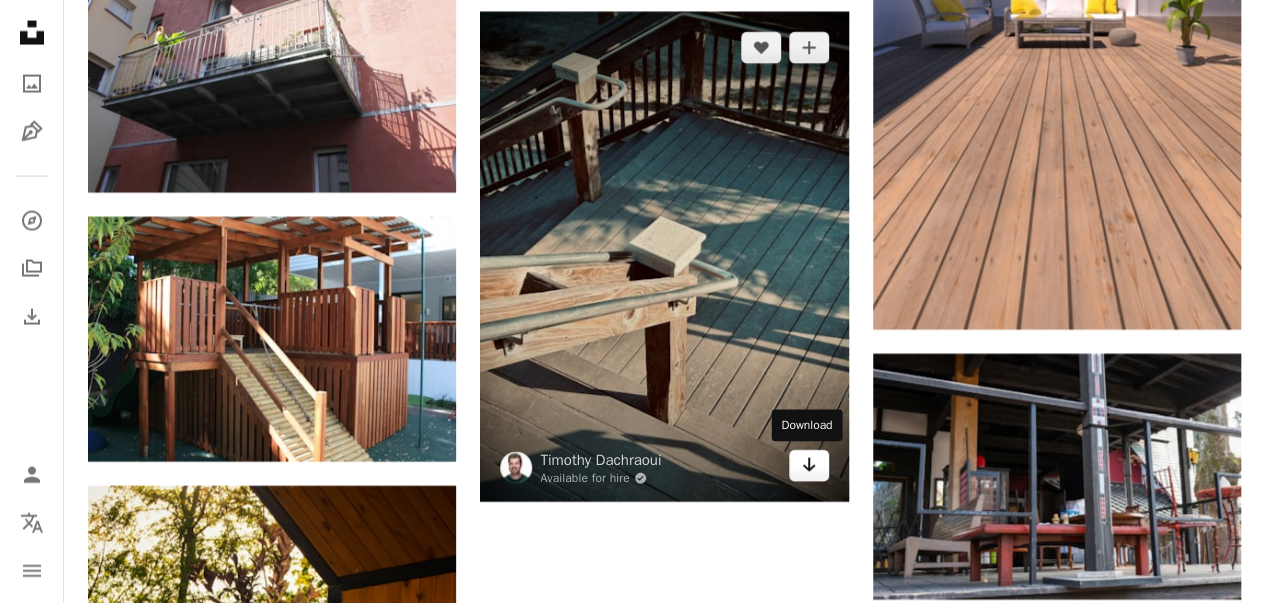 click on "Arrow pointing down" 